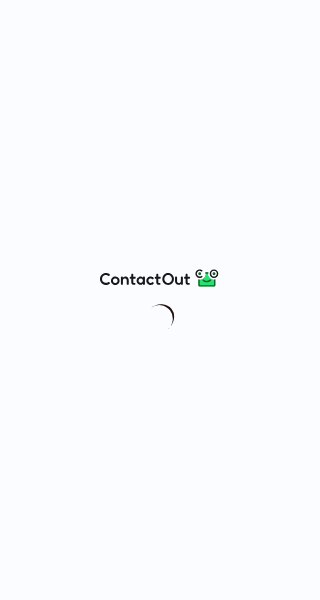 scroll, scrollTop: 0, scrollLeft: 0, axis: both 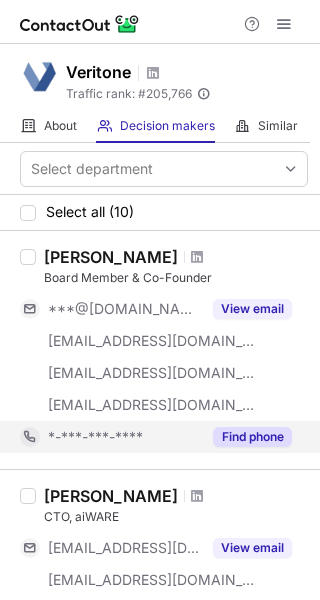 click on "Find phone" at bounding box center [252, 437] 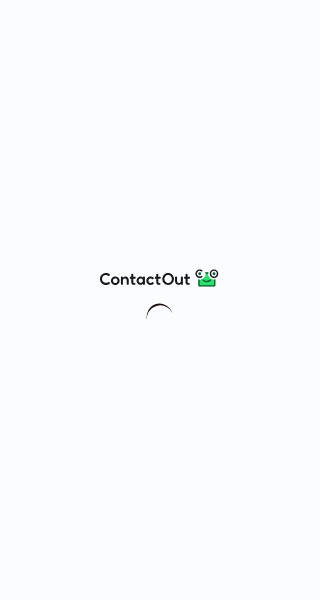 scroll, scrollTop: 0, scrollLeft: 0, axis: both 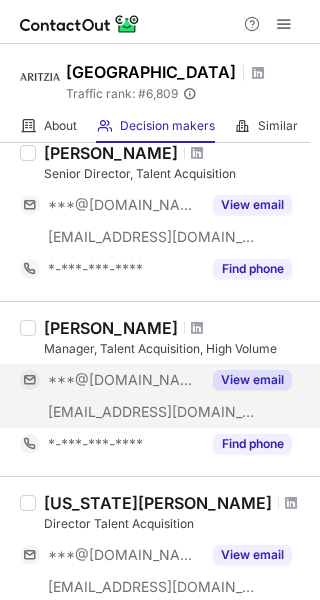 click on "View email" at bounding box center [252, 380] 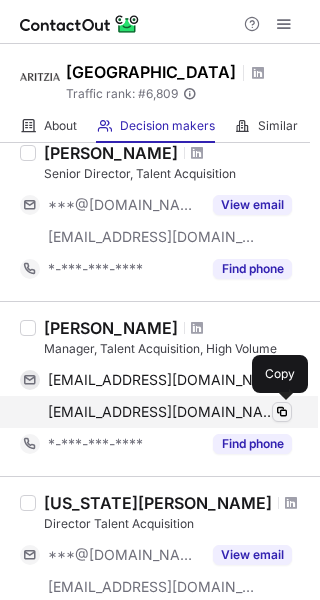click at bounding box center [282, 412] 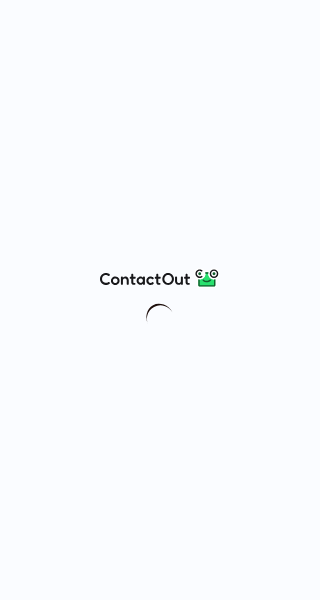 scroll, scrollTop: 0, scrollLeft: 0, axis: both 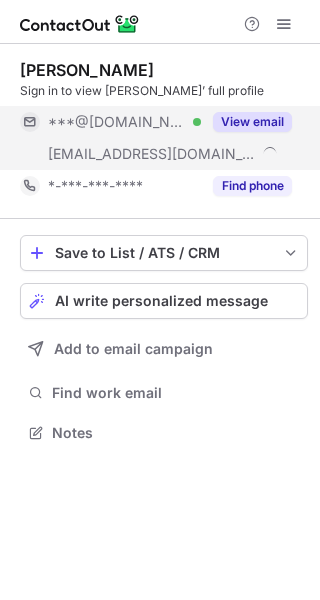 click on "View email" at bounding box center [252, 122] 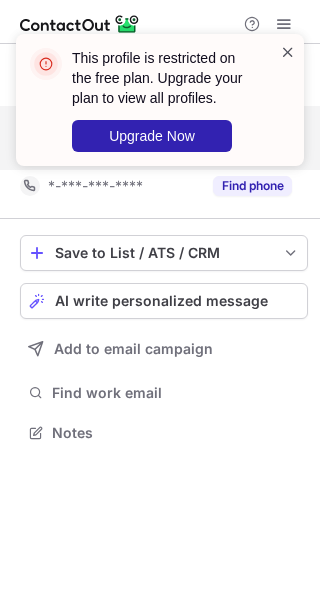 click at bounding box center (288, 52) 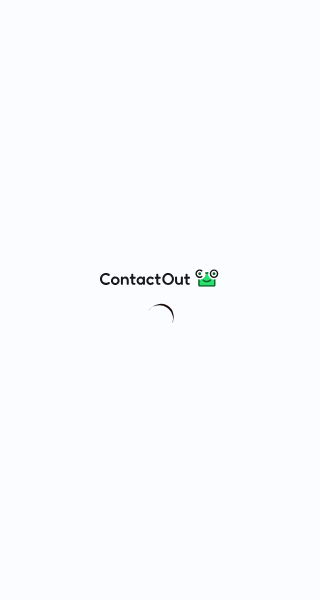 scroll, scrollTop: 0, scrollLeft: 0, axis: both 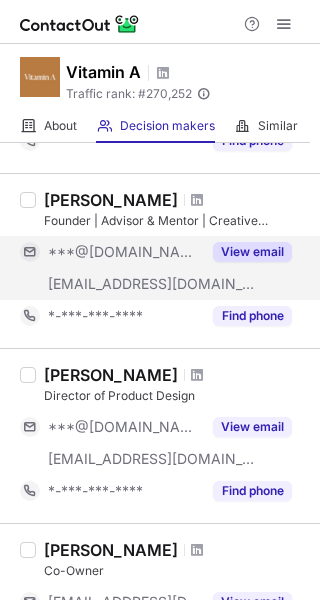 click on "View email" at bounding box center [252, 252] 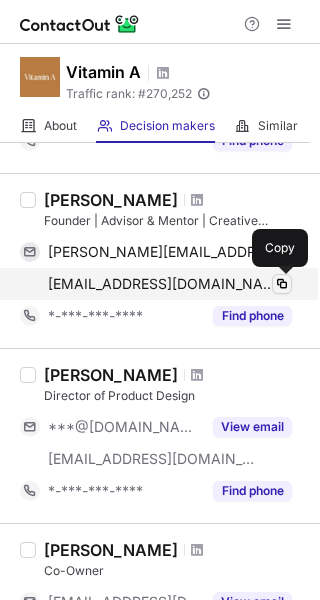 click at bounding box center (282, 284) 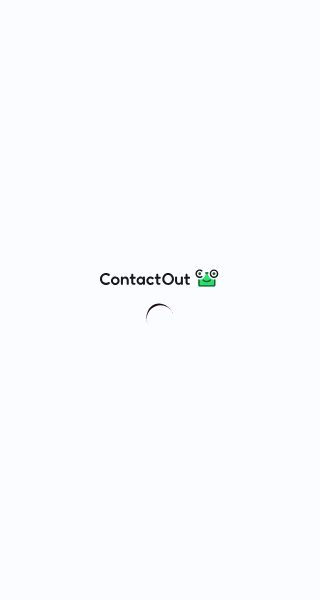 scroll, scrollTop: 0, scrollLeft: 0, axis: both 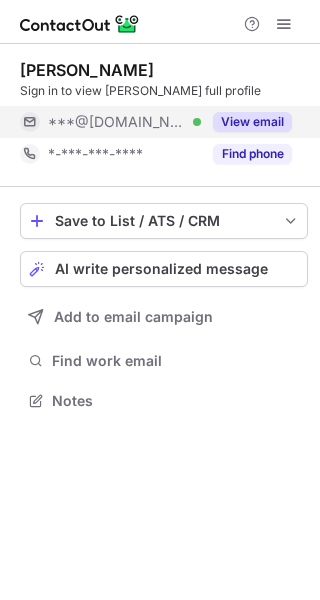 click on "View email" at bounding box center (246, 122) 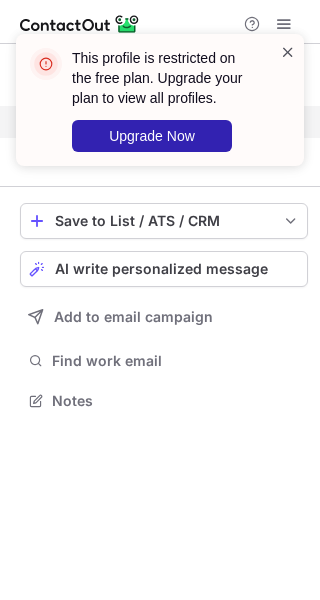 click at bounding box center [288, 52] 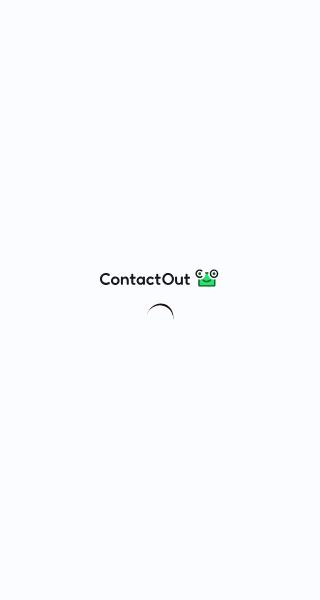 scroll, scrollTop: 0, scrollLeft: 0, axis: both 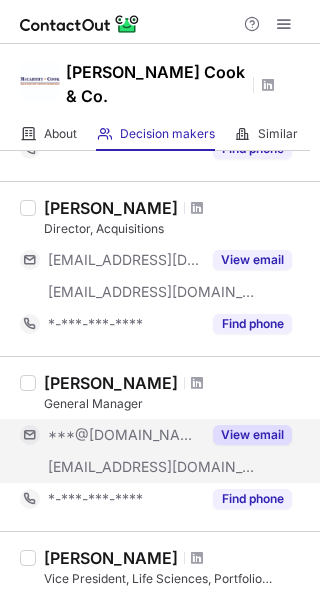 click on "View email" at bounding box center (252, 435) 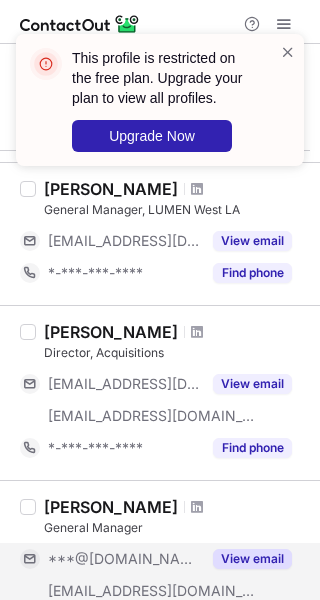 scroll, scrollTop: 0, scrollLeft: 0, axis: both 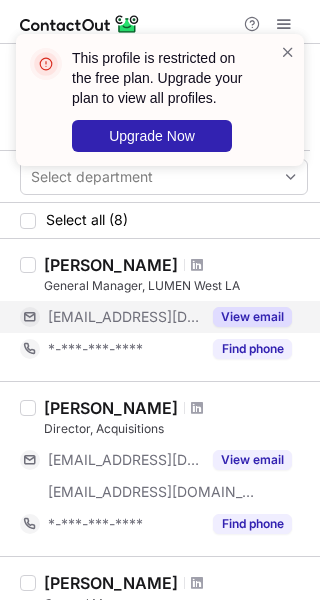 click on "View email" at bounding box center (252, 317) 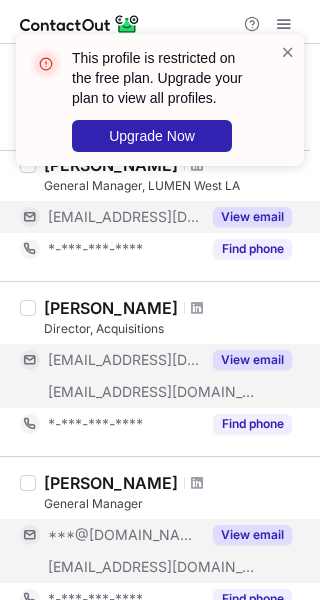 scroll, scrollTop: 600, scrollLeft: 0, axis: vertical 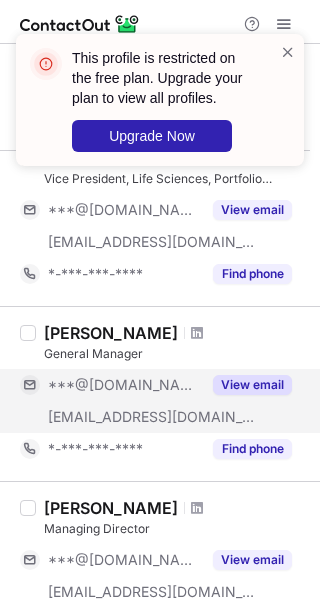 click on "View email" at bounding box center (252, 385) 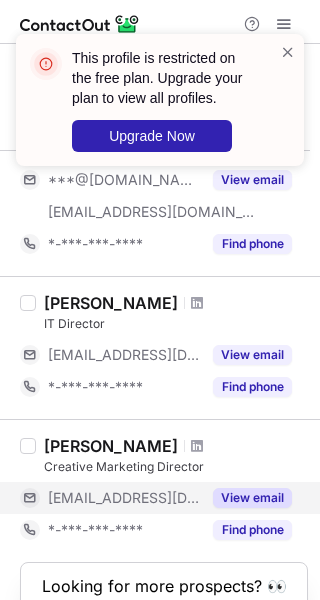 scroll, scrollTop: 868, scrollLeft: 0, axis: vertical 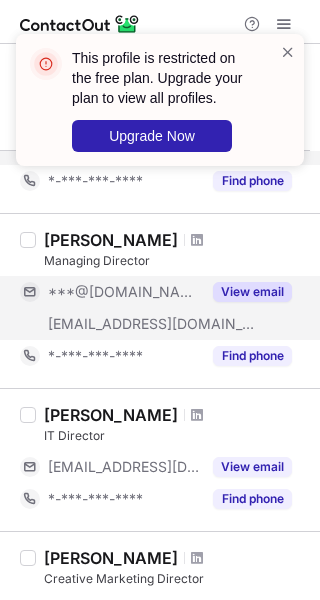 click on "View email" at bounding box center (252, 292) 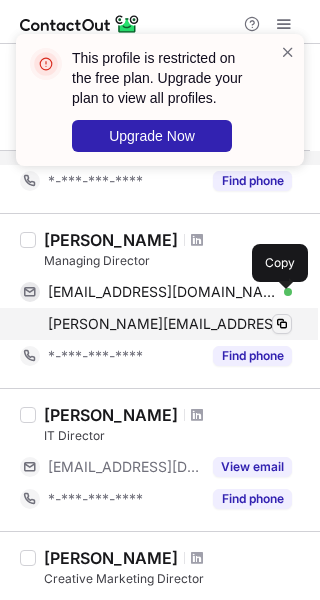 click at bounding box center (282, 324) 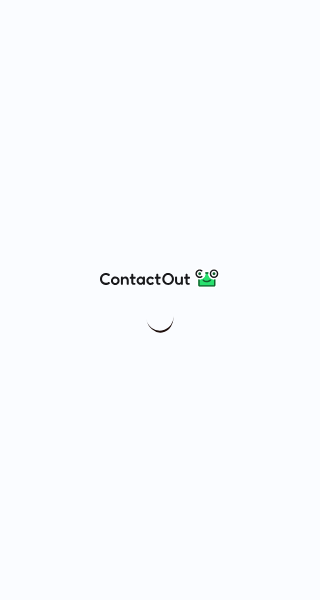 scroll, scrollTop: 0, scrollLeft: 0, axis: both 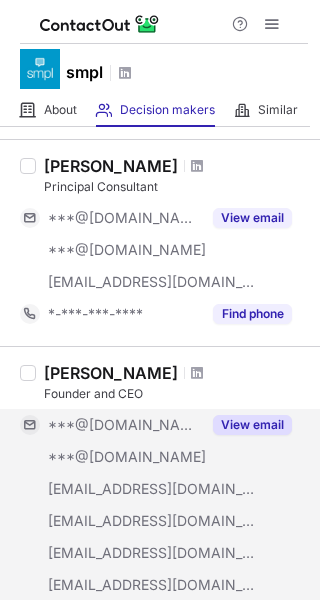 click on "View email" at bounding box center (252, 425) 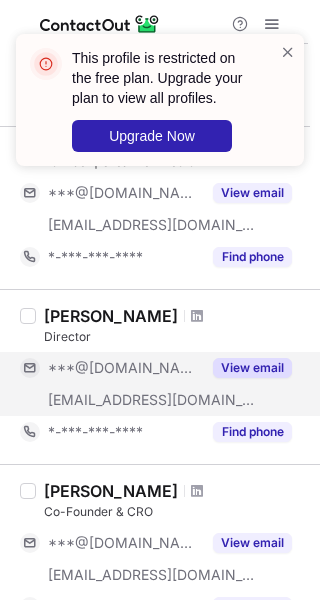 scroll, scrollTop: 0, scrollLeft: 0, axis: both 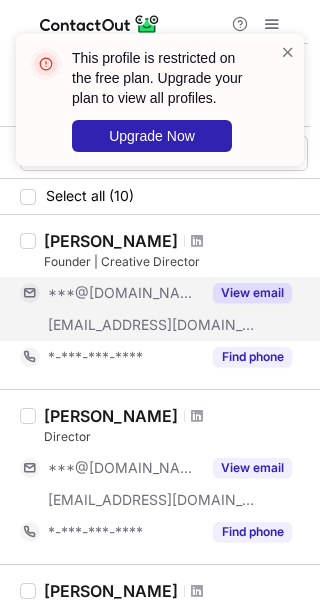 click on "View email" at bounding box center [252, 293] 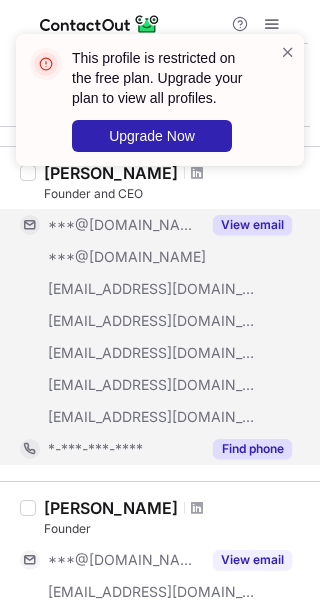 scroll, scrollTop: 1000, scrollLeft: 0, axis: vertical 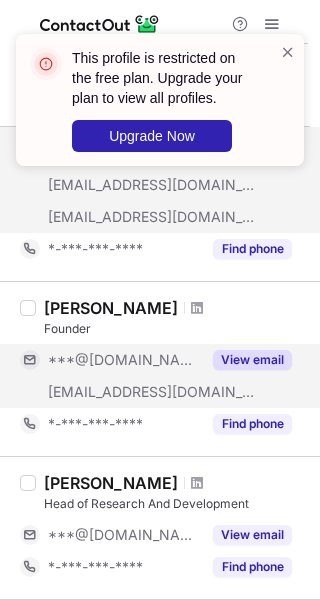 click on "View email" at bounding box center (252, 360) 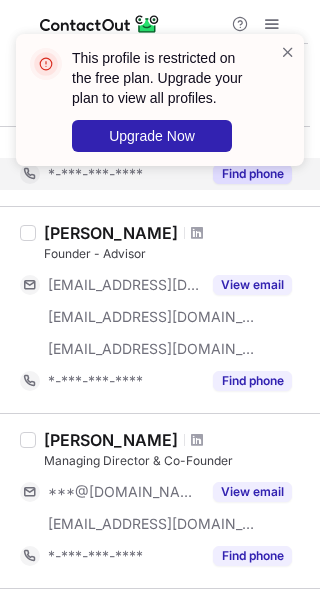 scroll, scrollTop: 1400, scrollLeft: 0, axis: vertical 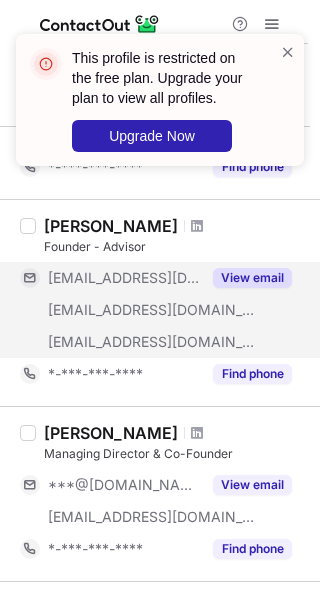 click on "View email" at bounding box center [252, 278] 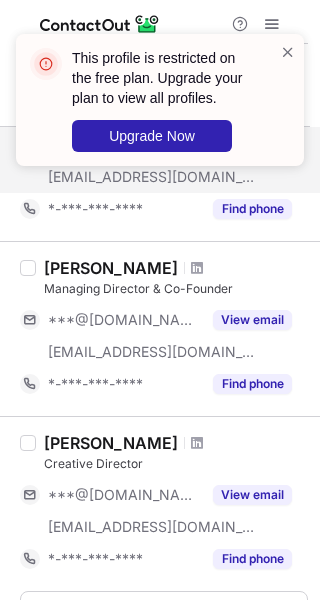 scroll, scrollTop: 1600, scrollLeft: 0, axis: vertical 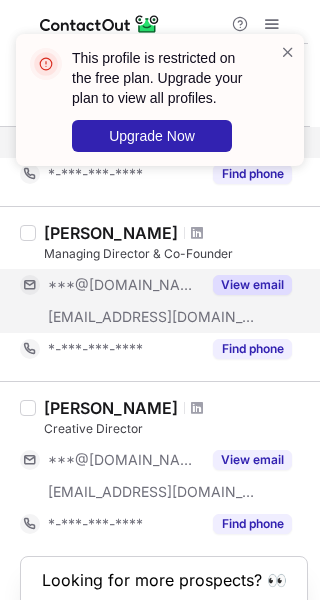 click on "View email" at bounding box center (252, 285) 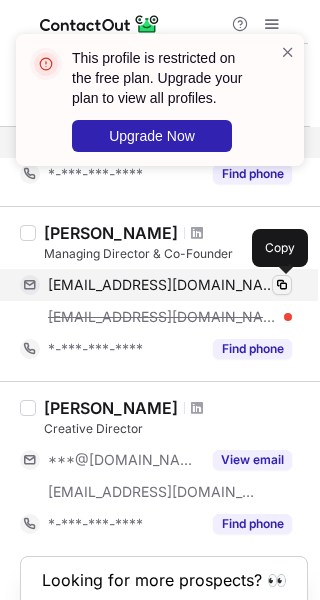 click at bounding box center (282, 285) 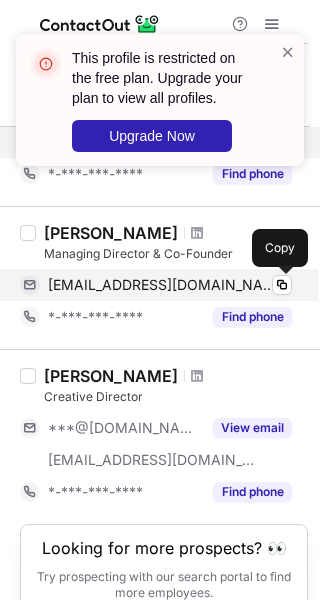 drag, startPoint x: 279, startPoint y: 279, endPoint x: 302, endPoint y: 279, distance: 23 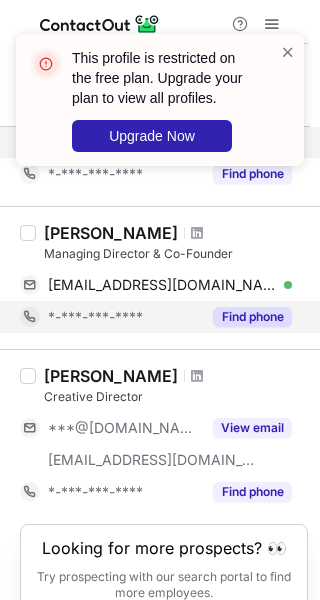 click on "Find phone" at bounding box center [246, 317] 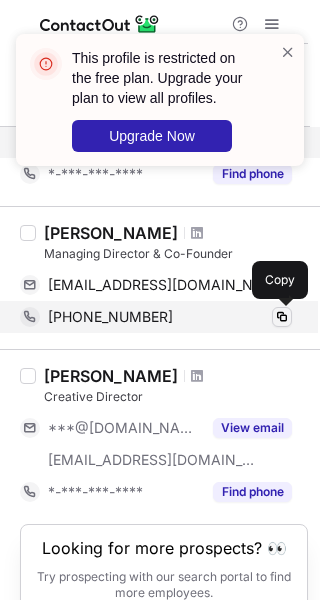 click at bounding box center [282, 317] 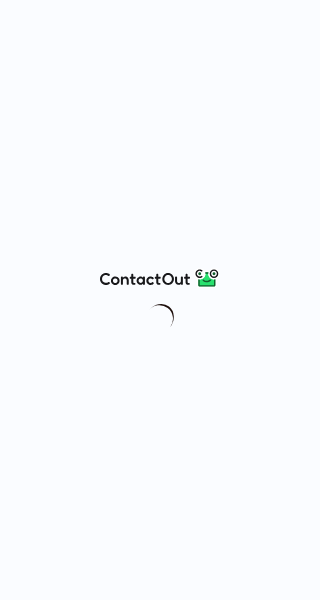 scroll, scrollTop: 0, scrollLeft: 0, axis: both 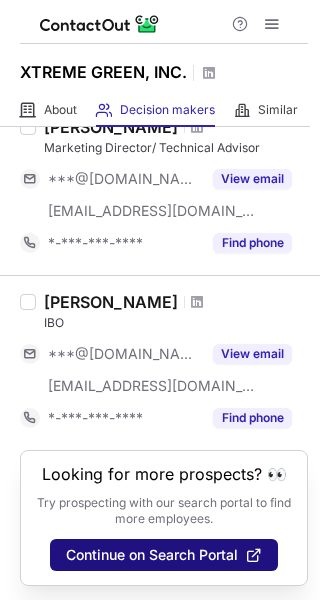 click on "Continue on Search Portal" at bounding box center [152, 555] 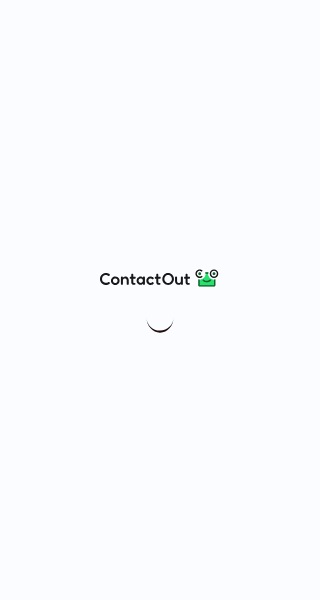 scroll, scrollTop: 0, scrollLeft: 0, axis: both 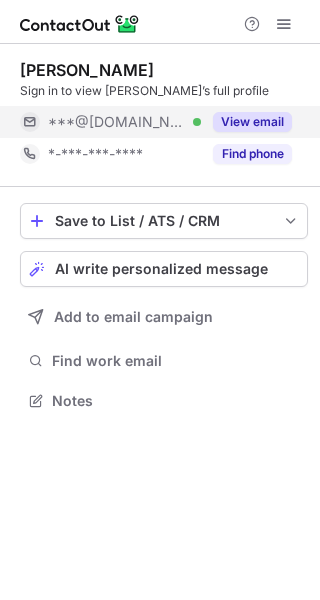 click on "View email" at bounding box center [252, 122] 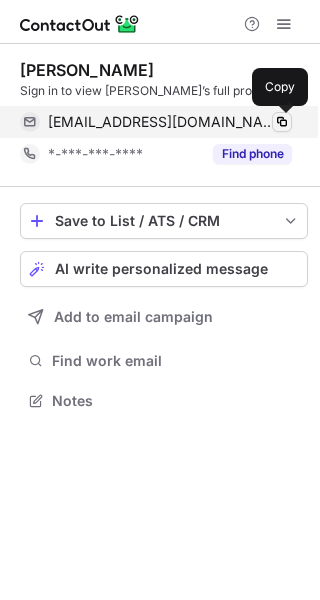 click at bounding box center [282, 122] 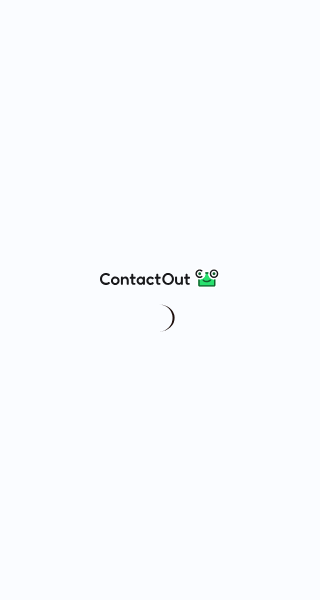 scroll, scrollTop: 0, scrollLeft: 0, axis: both 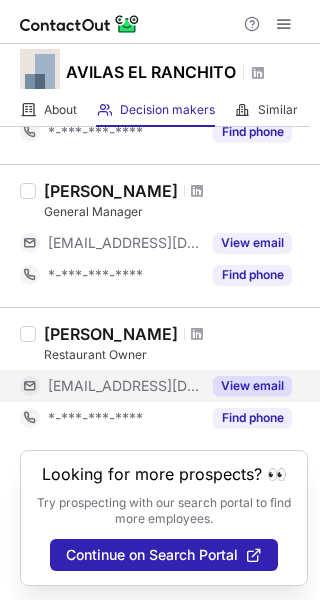 click on "View email" at bounding box center [252, 386] 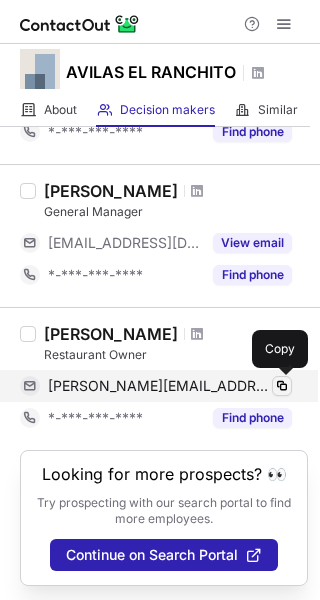 click at bounding box center [282, 386] 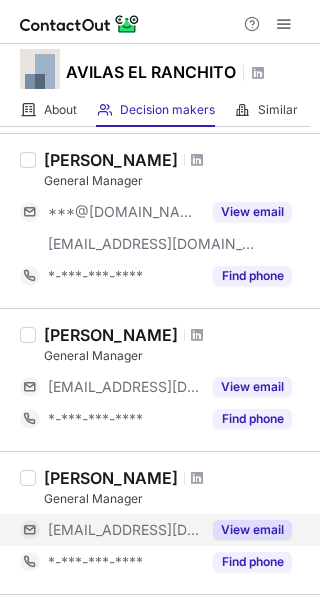scroll, scrollTop: 0, scrollLeft: 0, axis: both 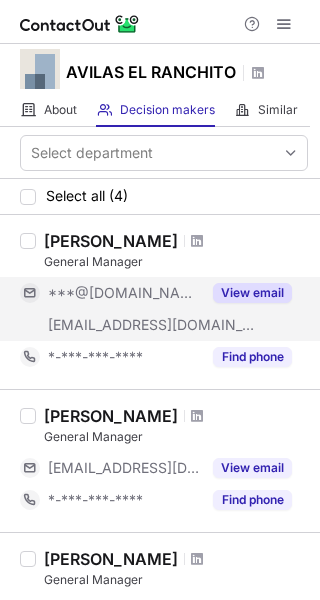 click on "View email" at bounding box center [252, 293] 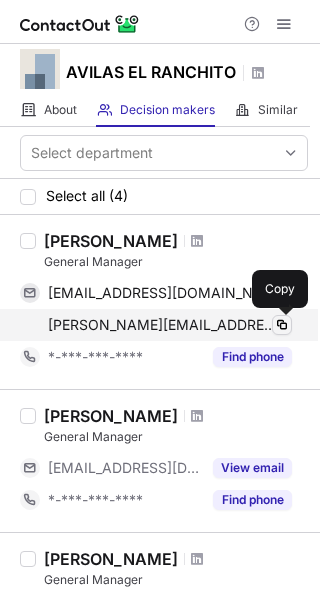 click at bounding box center [282, 325] 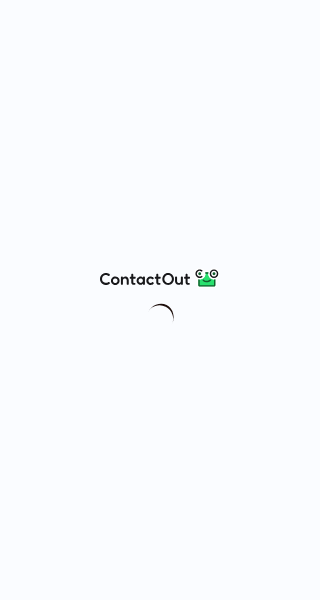 scroll, scrollTop: 0, scrollLeft: 0, axis: both 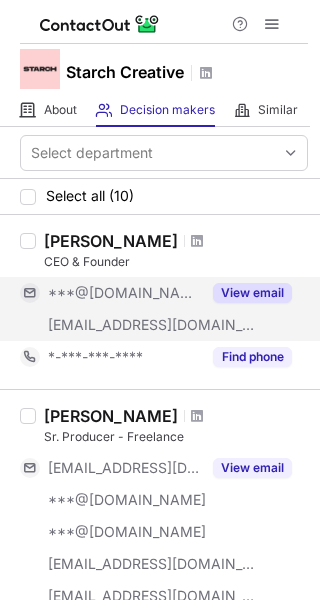 click on "View email" at bounding box center [252, 293] 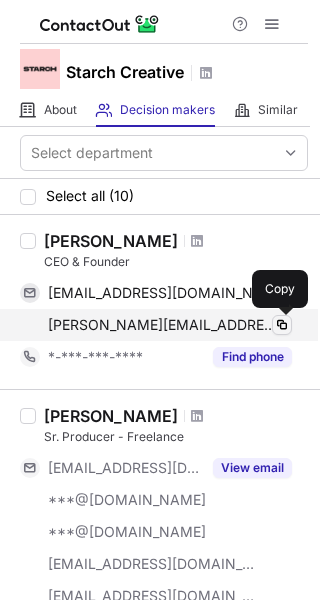 click at bounding box center [282, 325] 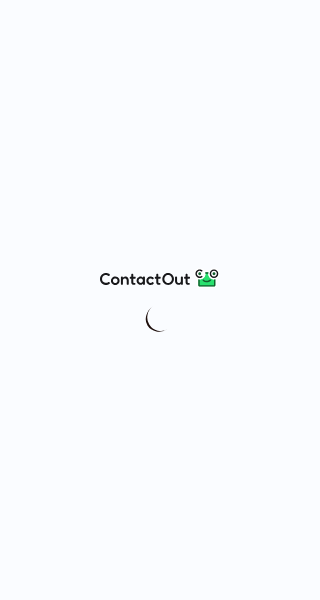scroll, scrollTop: 0, scrollLeft: 0, axis: both 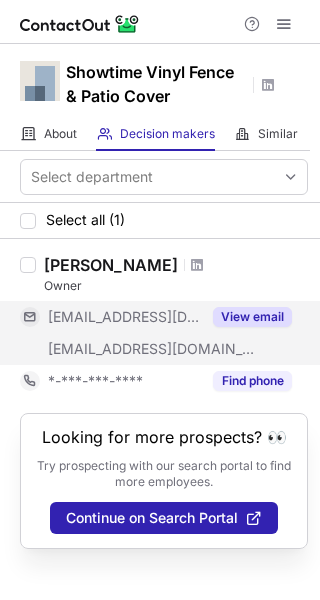 click on "View email" at bounding box center [252, 317] 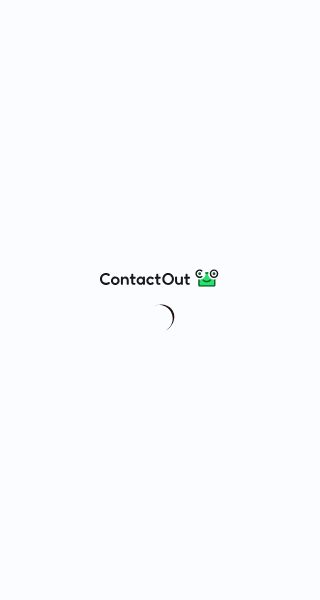 scroll, scrollTop: 0, scrollLeft: 0, axis: both 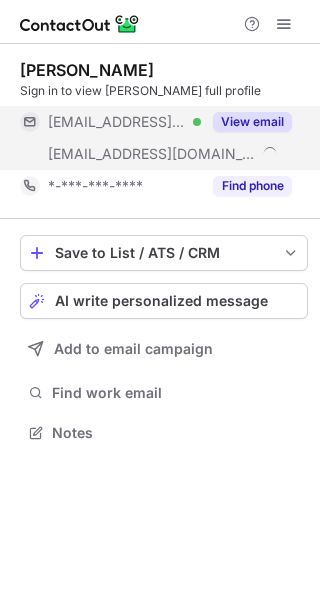 click on "View email" at bounding box center [252, 122] 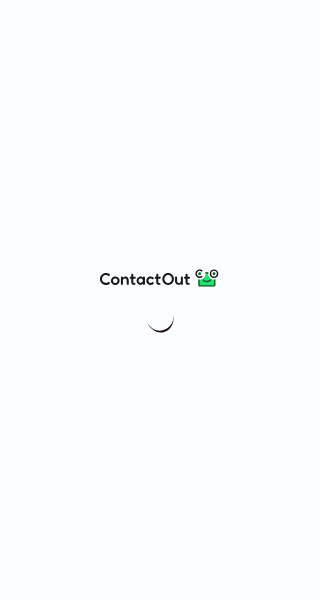 scroll, scrollTop: 0, scrollLeft: 0, axis: both 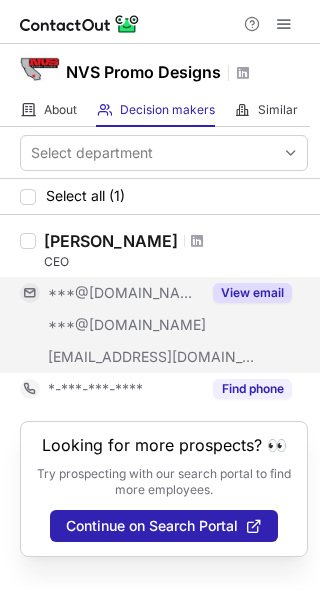 click on "View email" at bounding box center [246, 293] 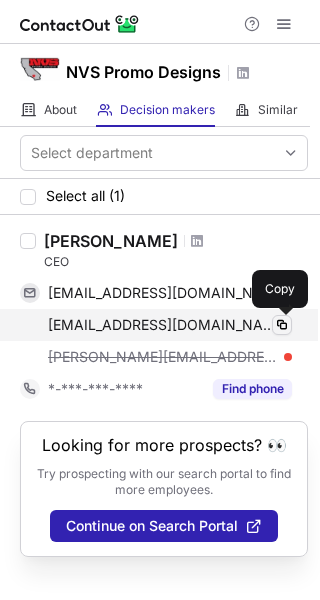 click at bounding box center [282, 325] 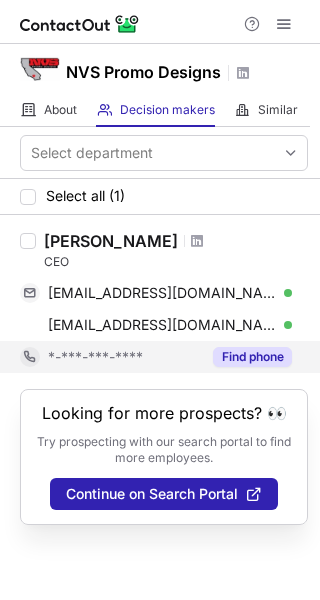 click on "Find phone" at bounding box center (252, 357) 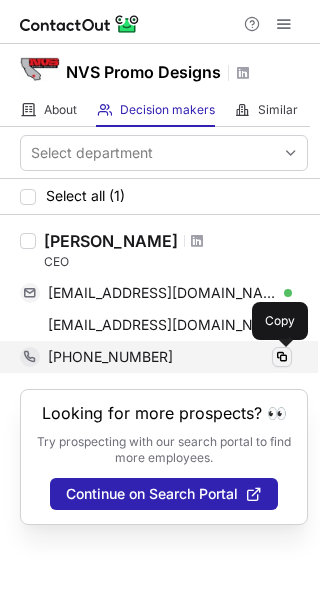click at bounding box center [282, 357] 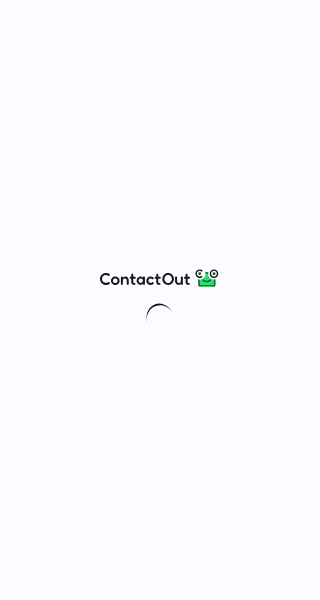 scroll, scrollTop: 0, scrollLeft: 0, axis: both 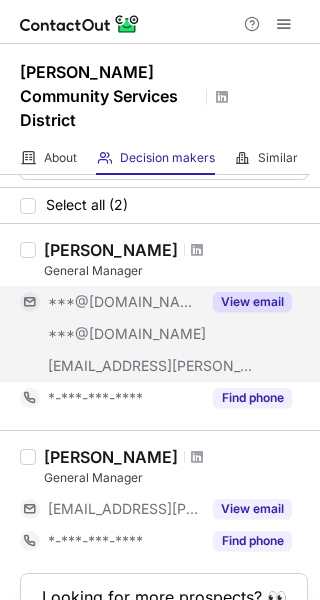 click on "View email" at bounding box center [252, 302] 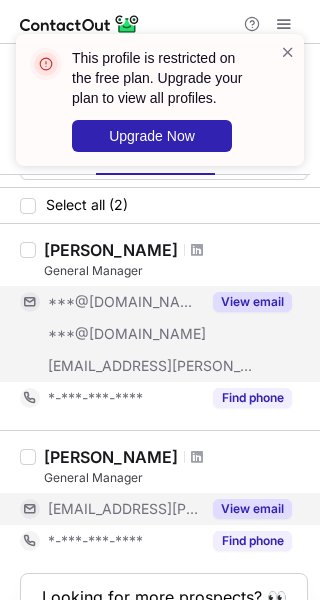 click on "View email" at bounding box center (252, 509) 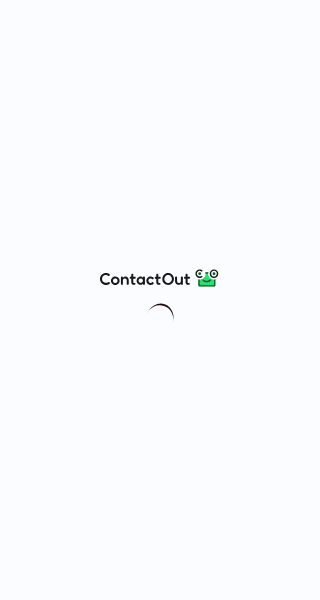 scroll, scrollTop: 0, scrollLeft: 0, axis: both 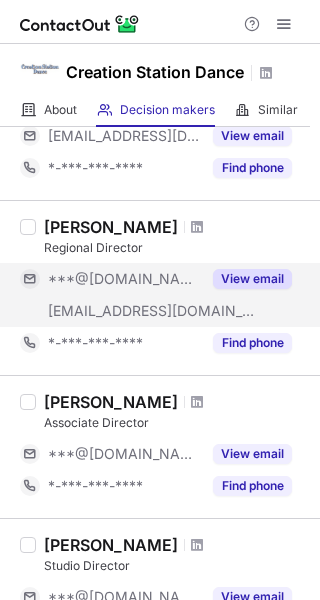 click on "View email" at bounding box center (252, 279) 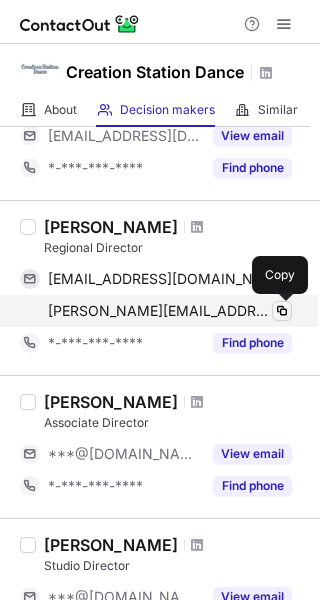 click at bounding box center [282, 311] 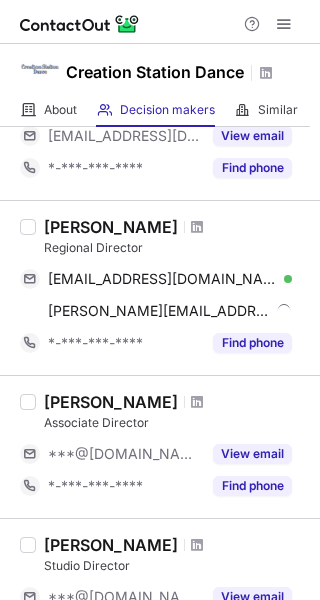 scroll, scrollTop: 500, scrollLeft: 0, axis: vertical 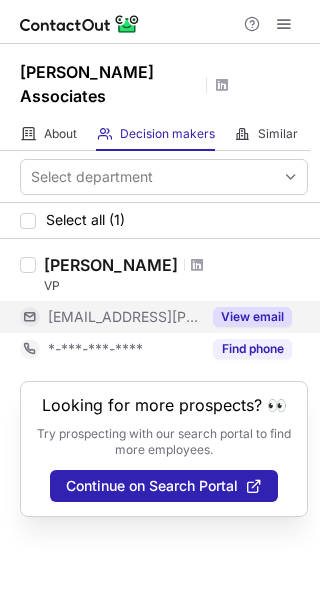 click on "View email" at bounding box center (252, 317) 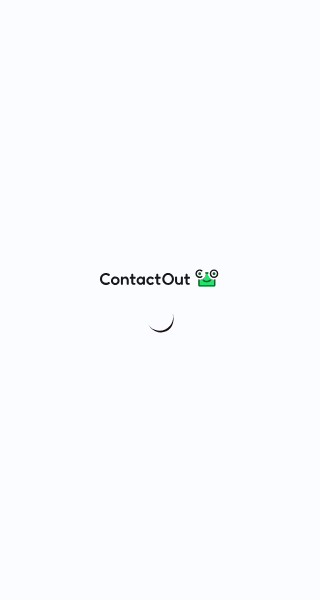 scroll, scrollTop: 0, scrollLeft: 0, axis: both 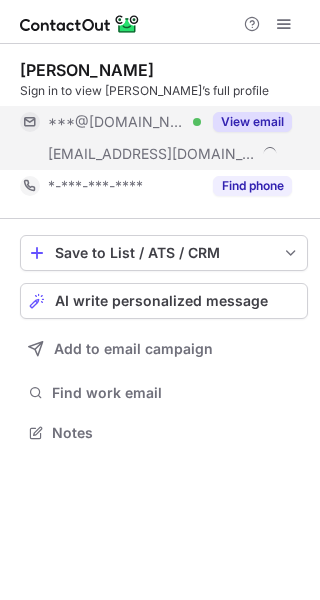 click on "View email" at bounding box center [252, 122] 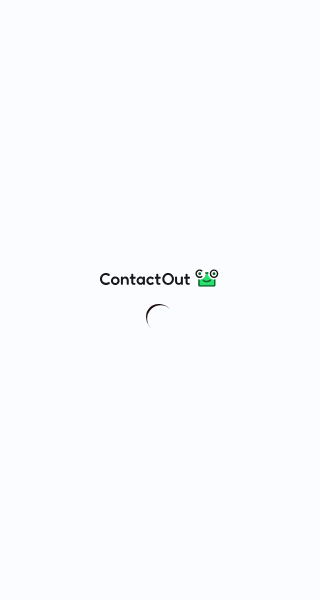 scroll, scrollTop: 0, scrollLeft: 0, axis: both 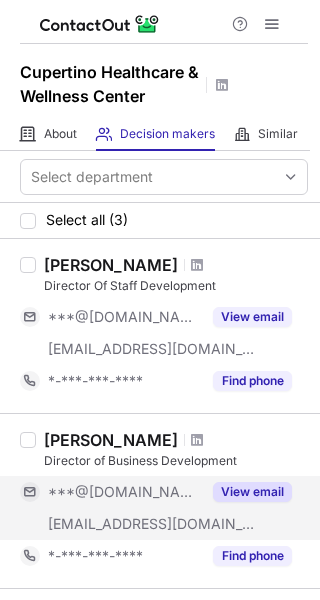 click on "View email" at bounding box center (252, 492) 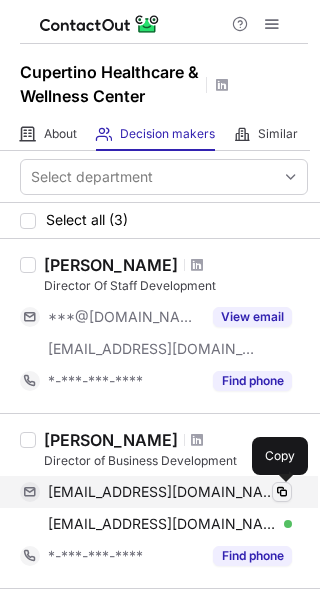 click at bounding box center (282, 492) 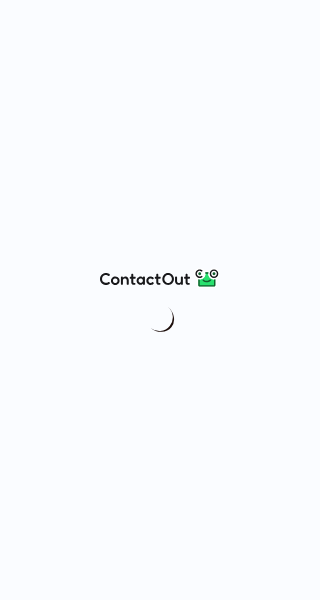 scroll, scrollTop: 0, scrollLeft: 0, axis: both 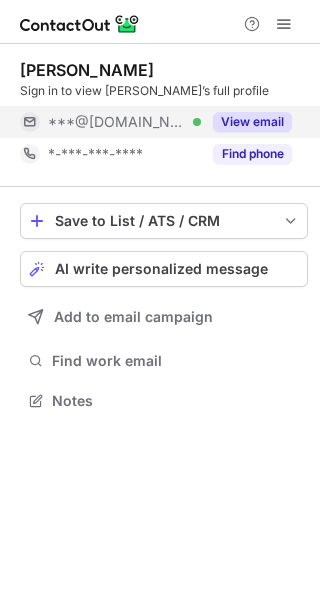 click on "View email" at bounding box center [252, 122] 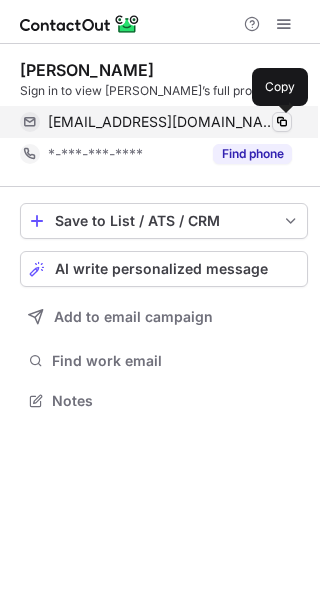 click at bounding box center (282, 122) 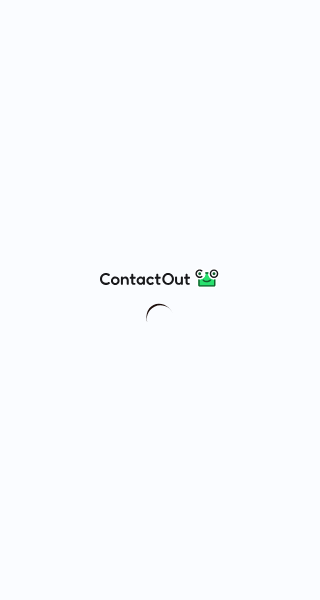 scroll, scrollTop: 0, scrollLeft: 0, axis: both 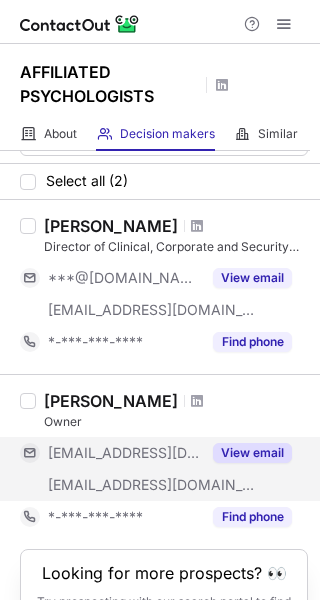 click on "View email" at bounding box center [252, 453] 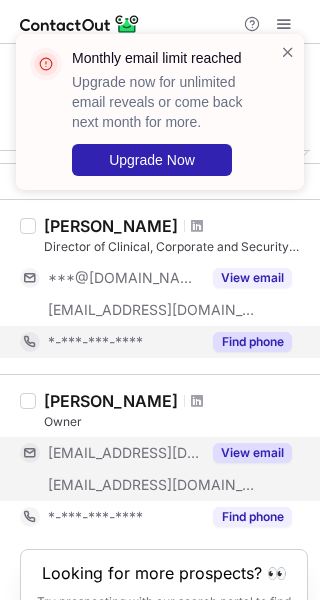 scroll, scrollTop: 0, scrollLeft: 0, axis: both 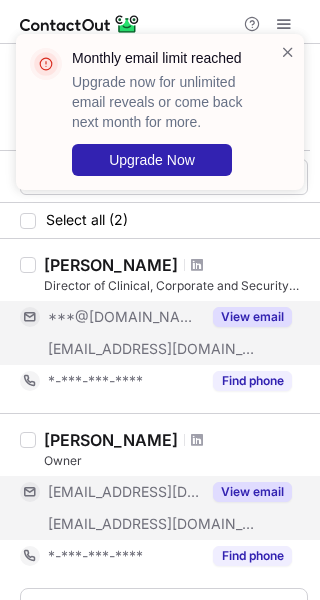 click on "View email" at bounding box center (246, 317) 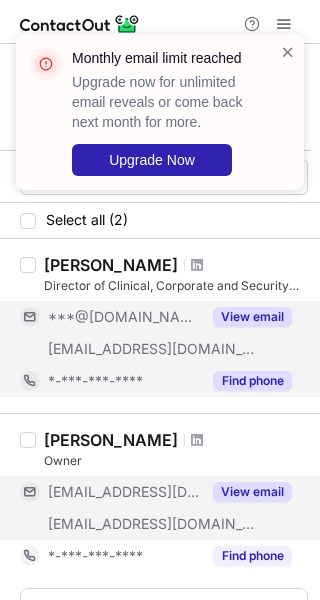 scroll, scrollTop: 100, scrollLeft: 0, axis: vertical 